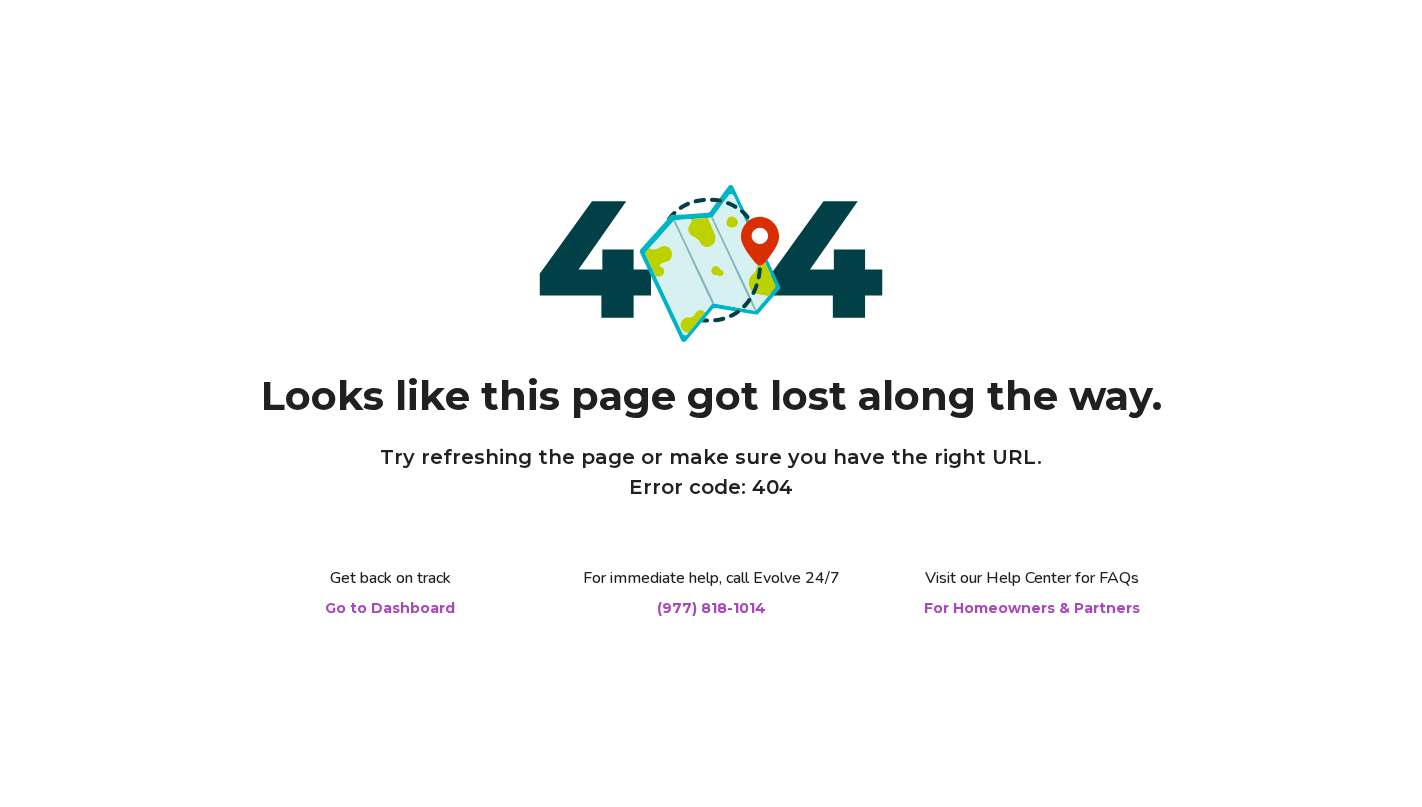 scroll, scrollTop: 0, scrollLeft: 0, axis: both 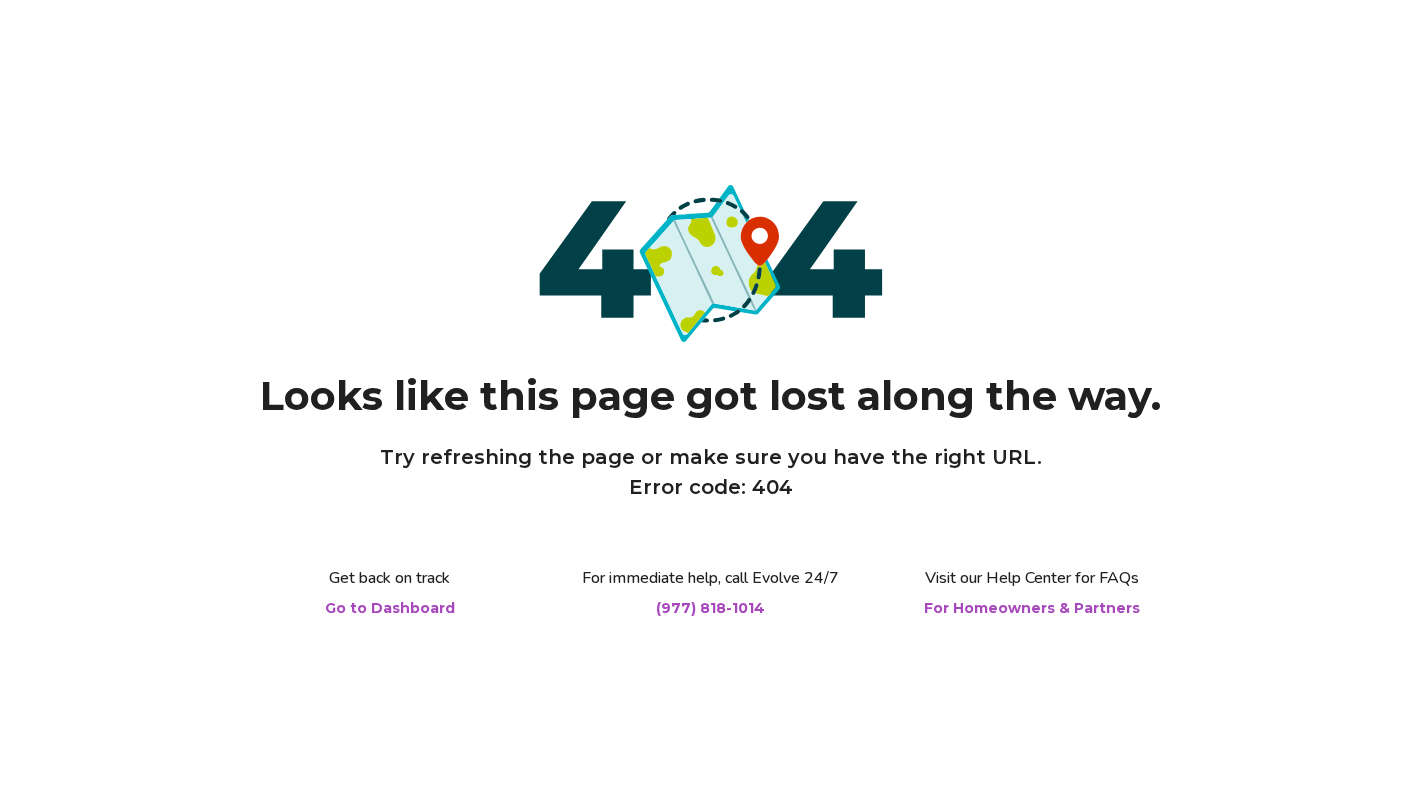 click on "Get back on track" at bounding box center [390, 578] 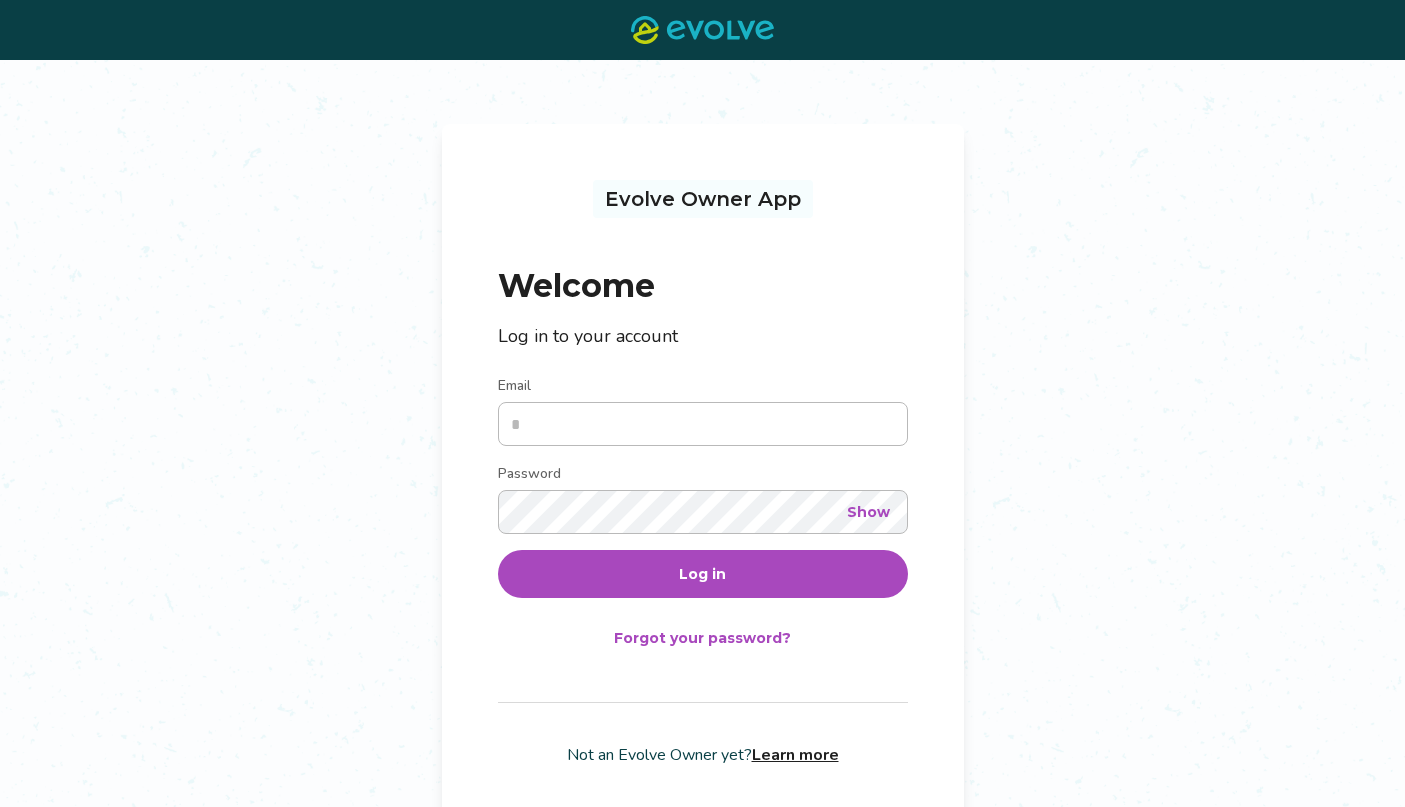scroll, scrollTop: 0, scrollLeft: 0, axis: both 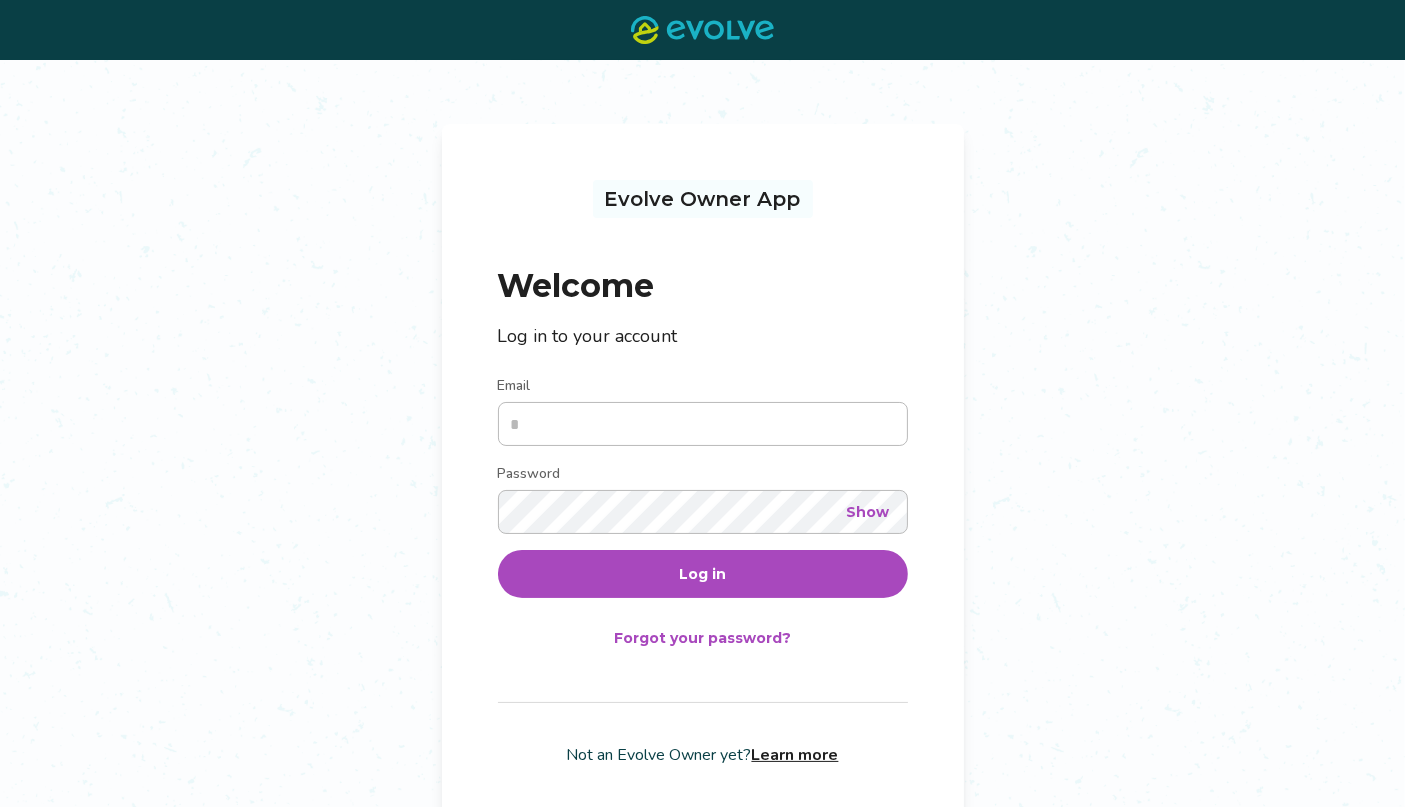 type on "**********" 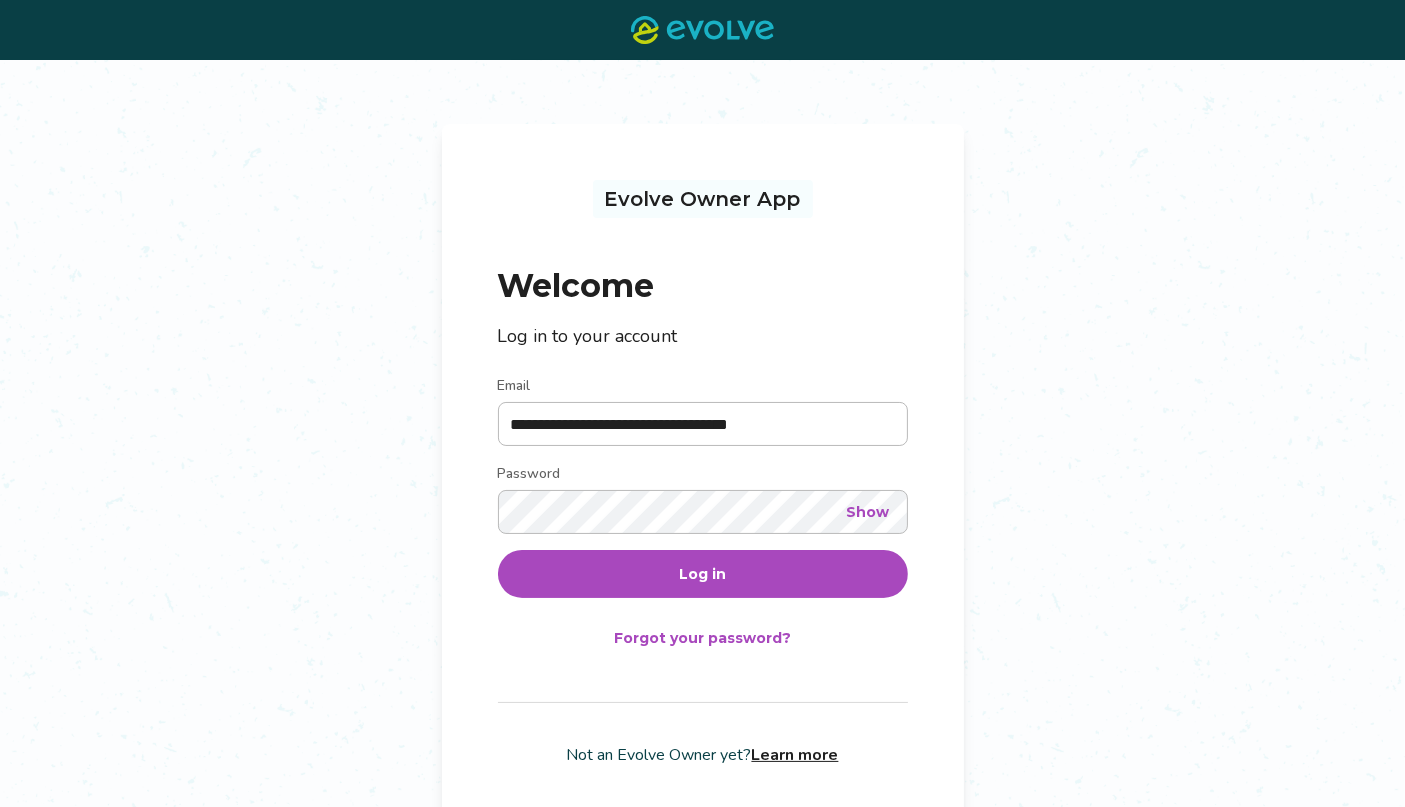 click on "Log in" at bounding box center [702, 574] 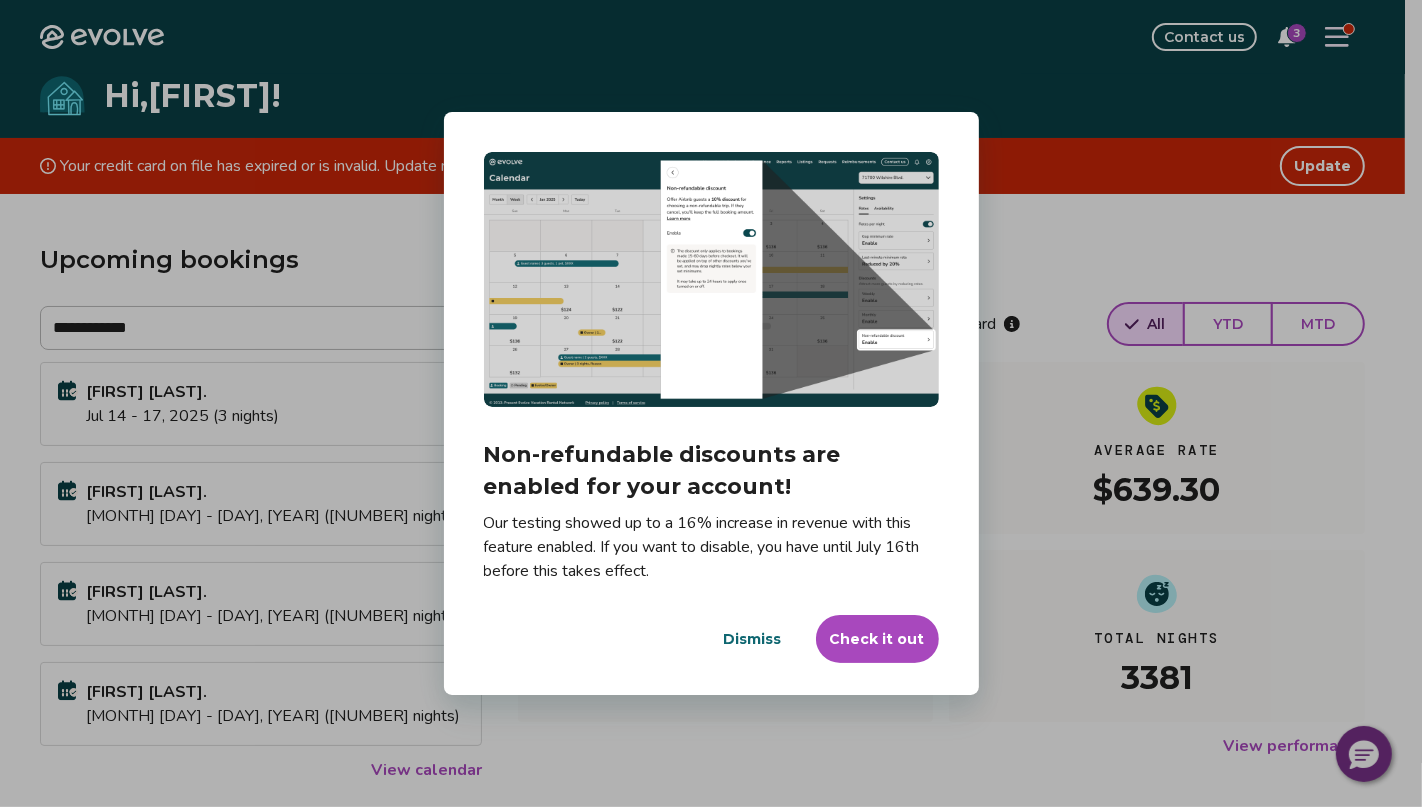 click on "Dismiss" at bounding box center [753, 639] 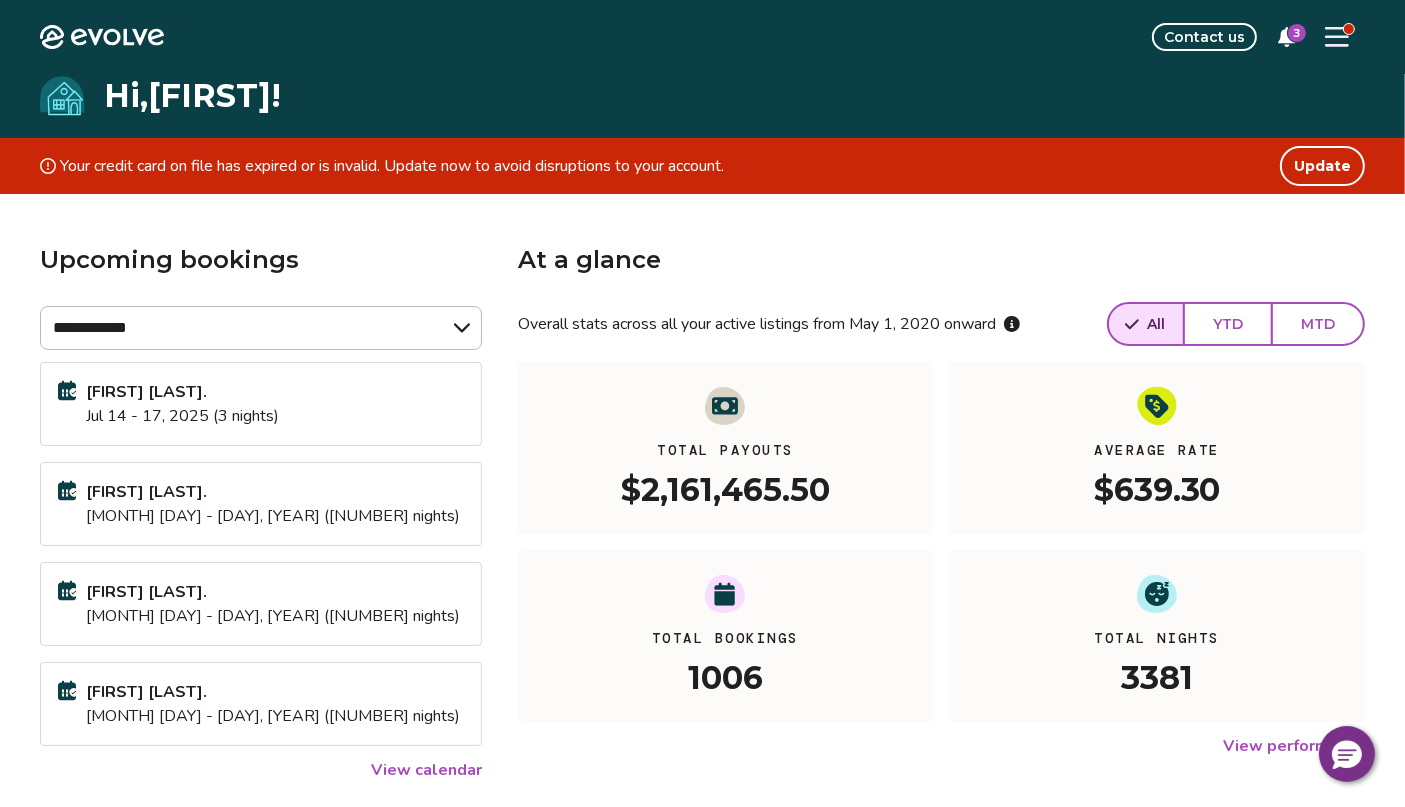 click on "View calendar" at bounding box center [426, 770] 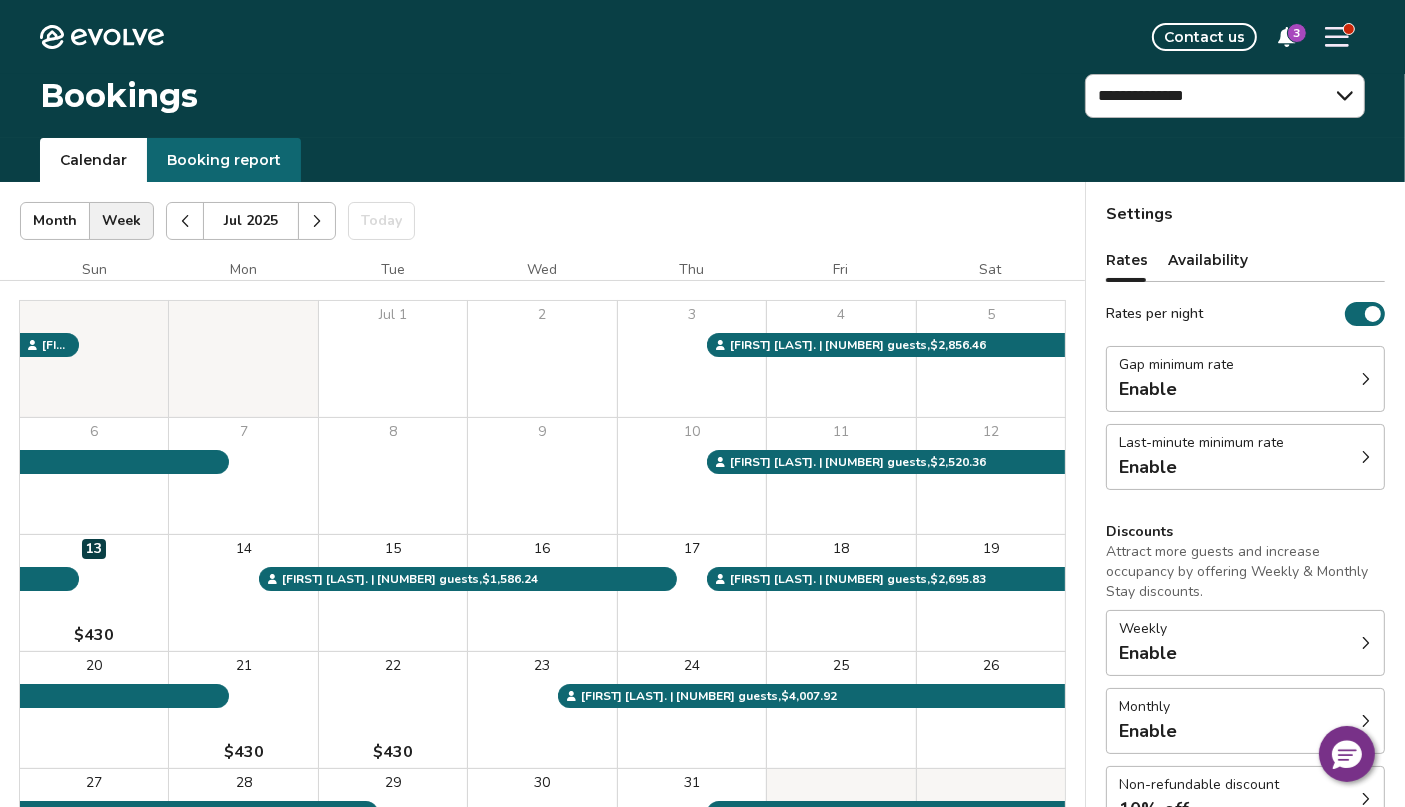 click on "Week" at bounding box center [121, 221] 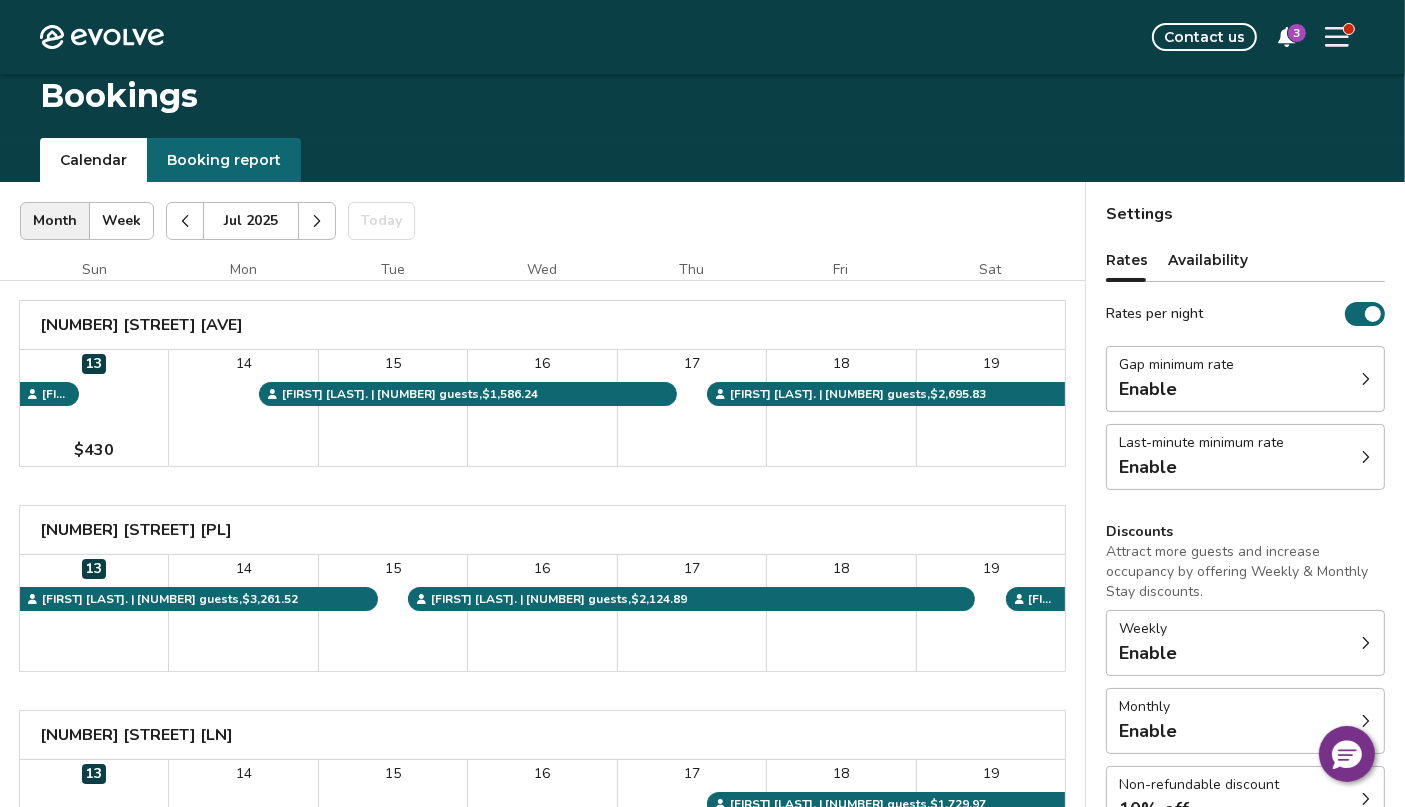 scroll, scrollTop: 88, scrollLeft: 0, axis: vertical 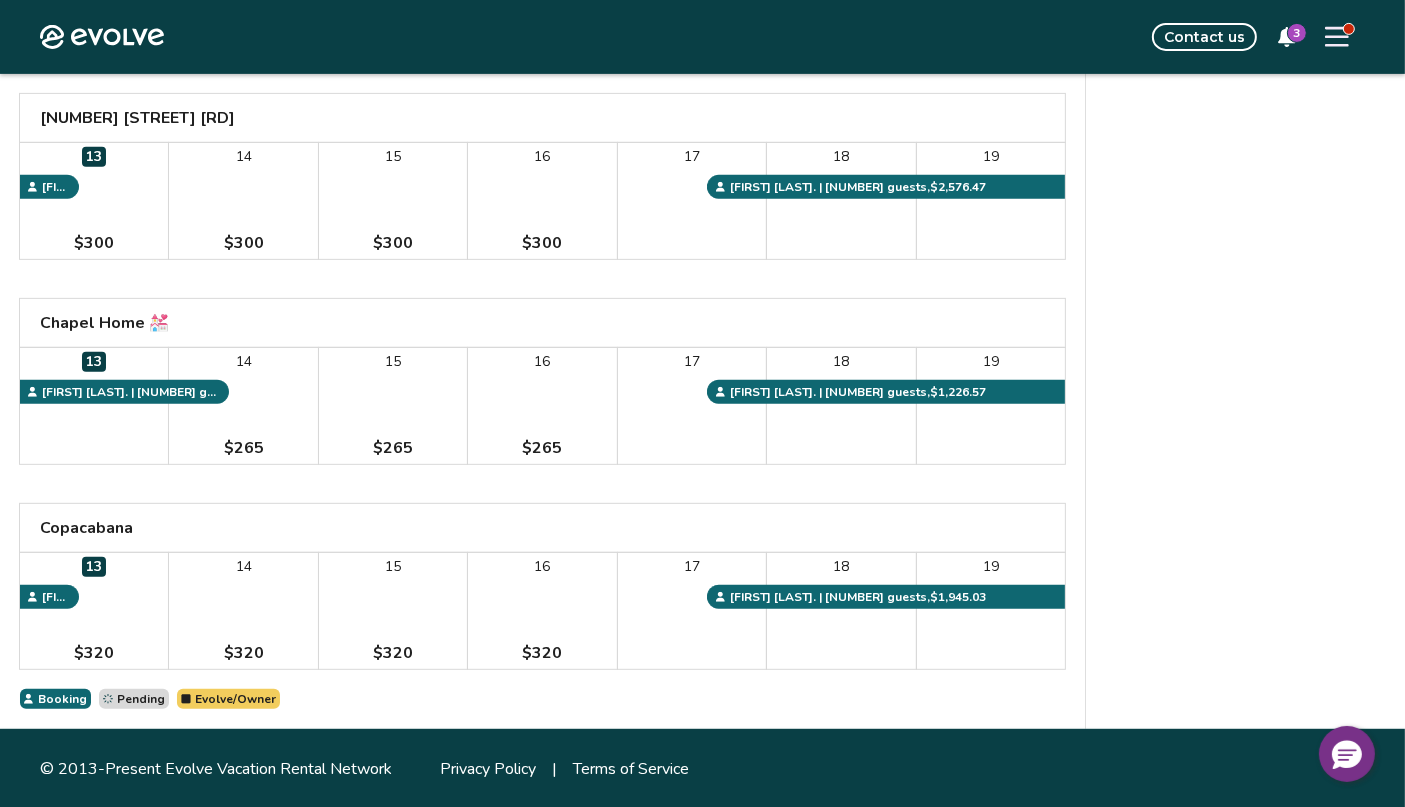 click on "3" at bounding box center (1297, 33) 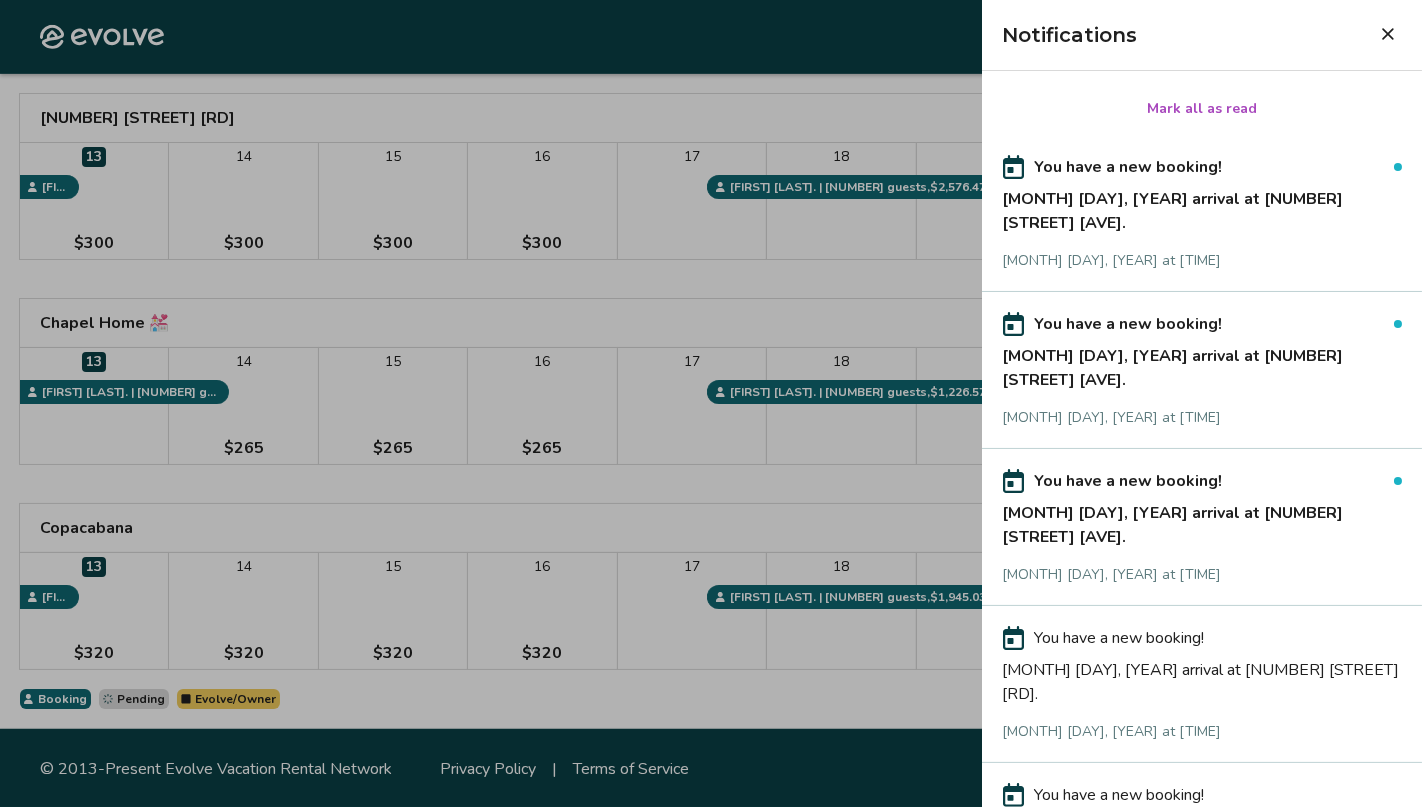 click 